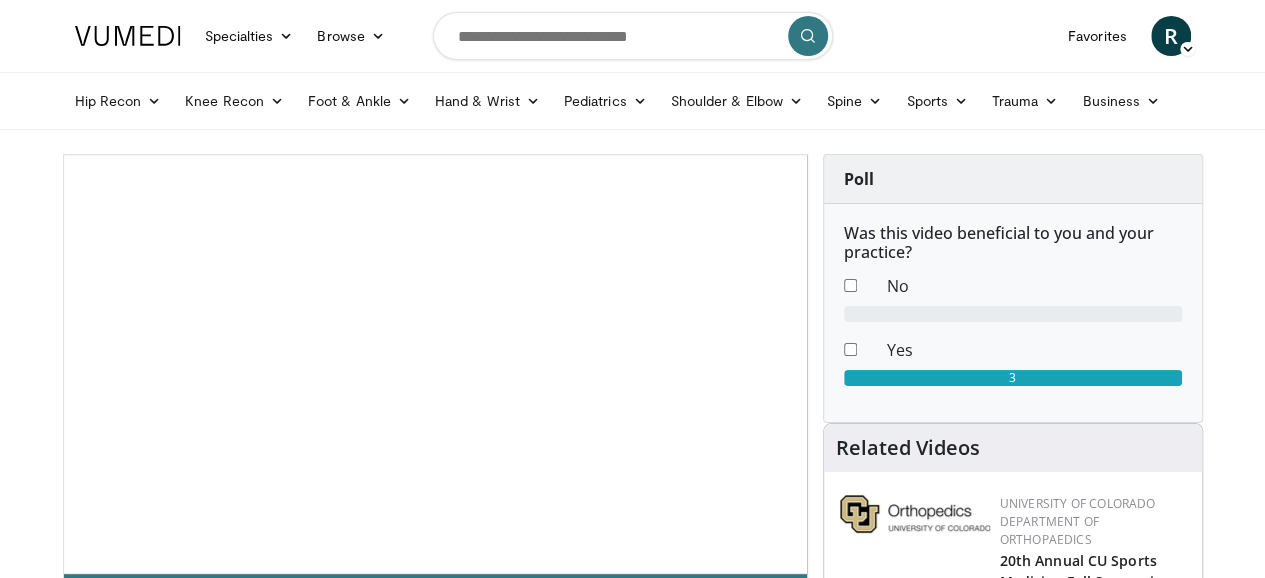 scroll, scrollTop: 74, scrollLeft: 0, axis: vertical 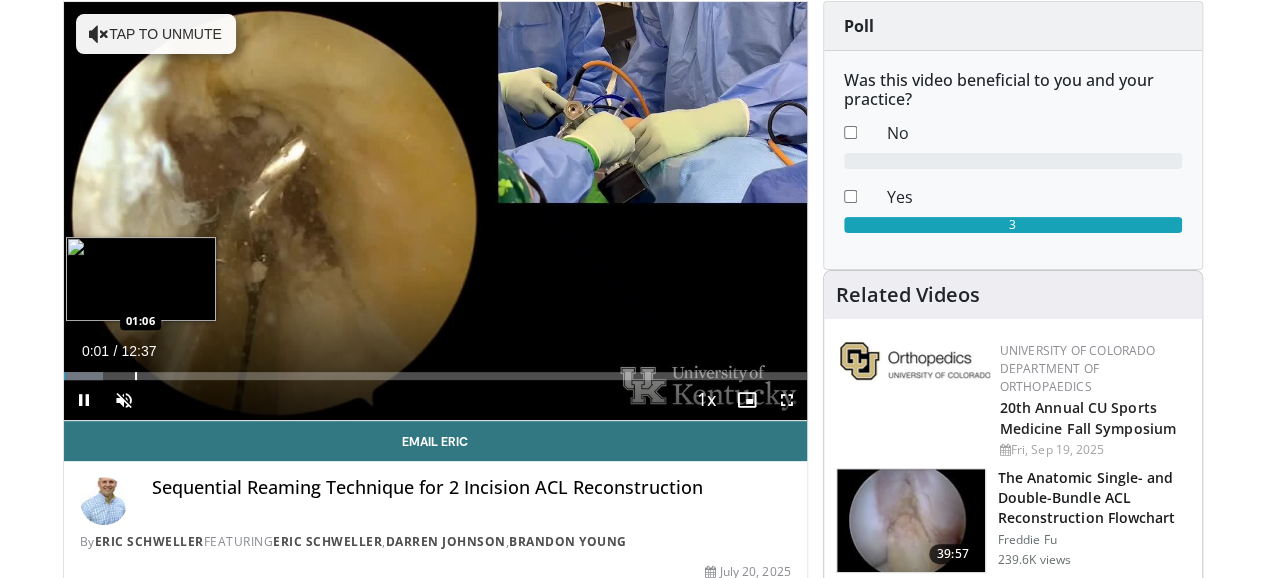 click on "Loaded :  5.26% 00:01 01:06" at bounding box center [435, 370] 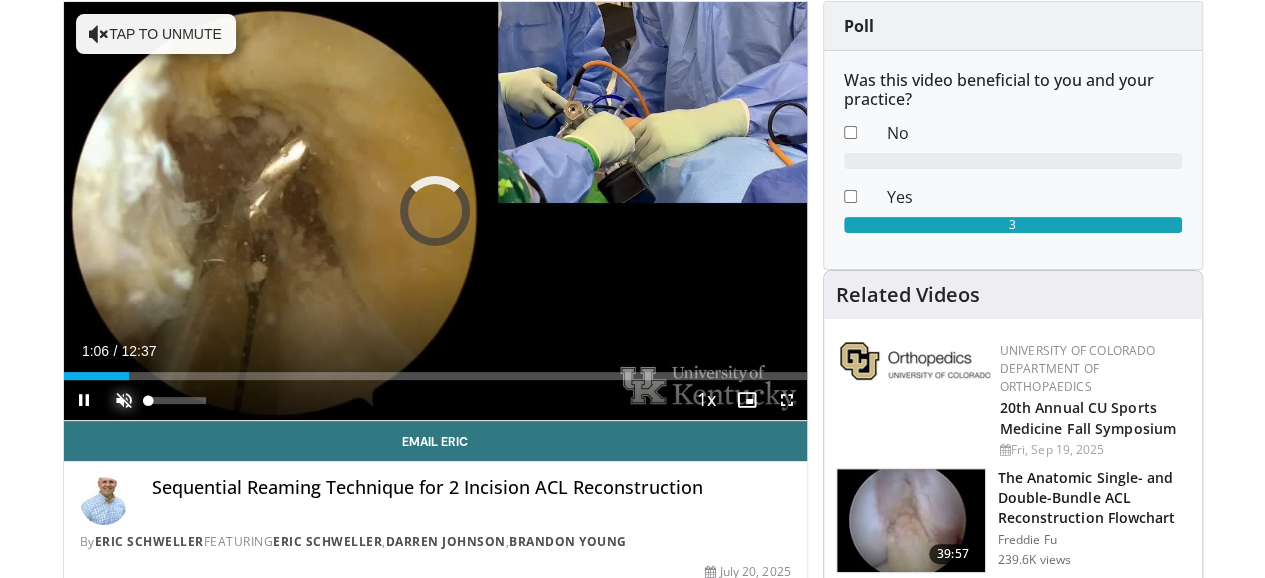 click at bounding box center [124, 400] 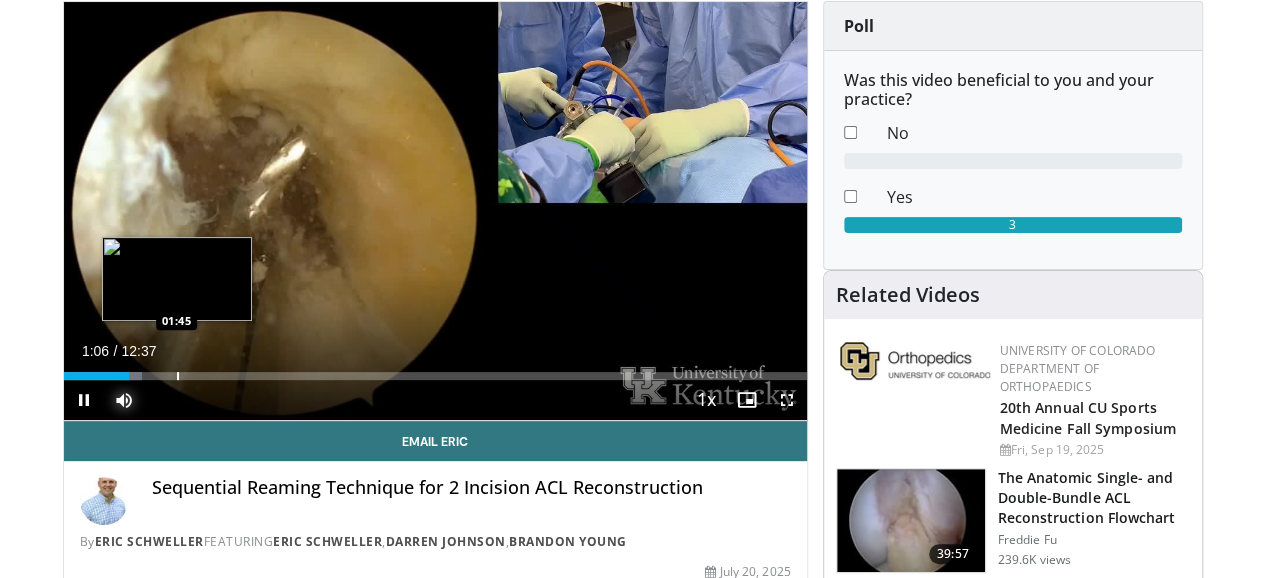 click at bounding box center [178, 376] 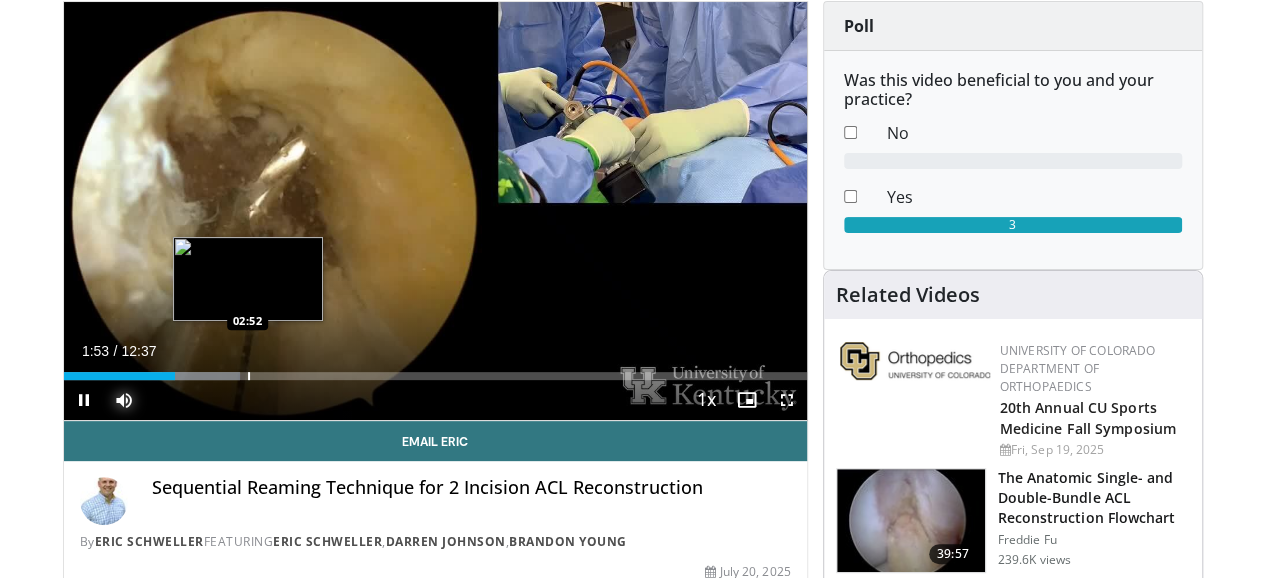 click on "Loaded :  23.71% 01:53 02:52" at bounding box center [435, 370] 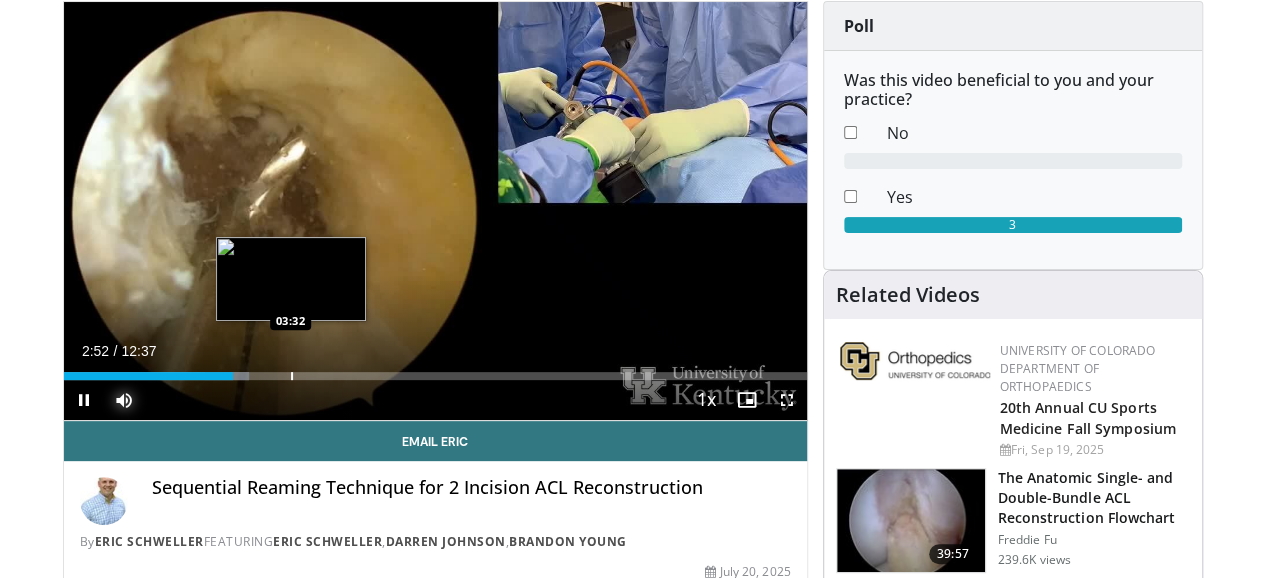 click on "Loaded :  25.03% 02:52 03:32" at bounding box center (435, 370) 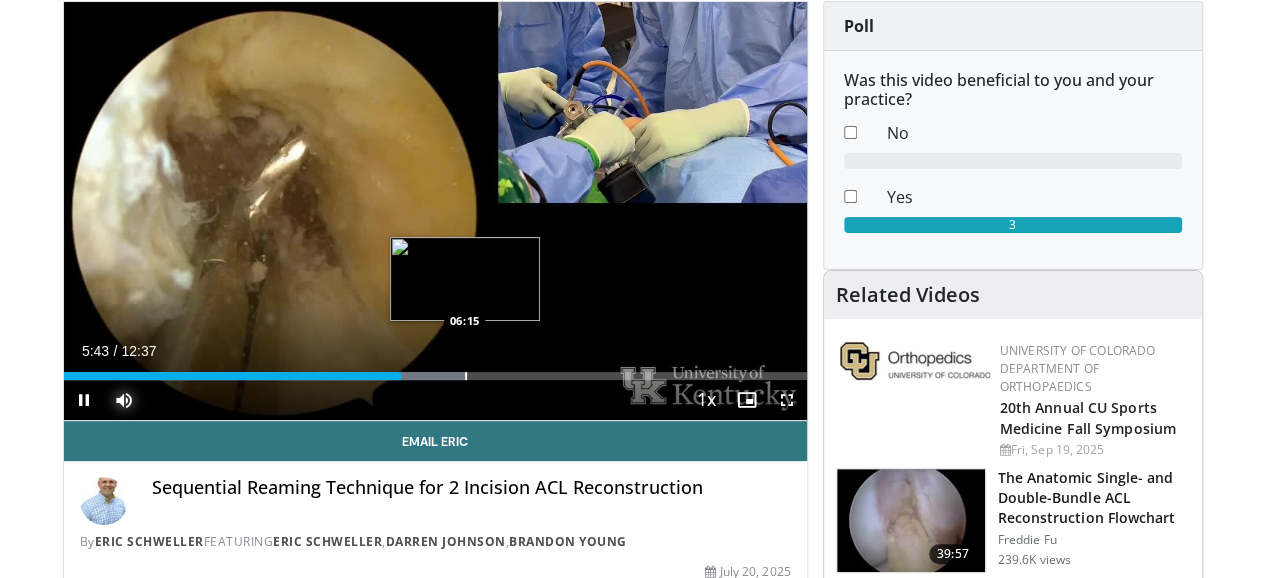 click on "Loaded :  54.03% 05:43 06:15" at bounding box center (435, 376) 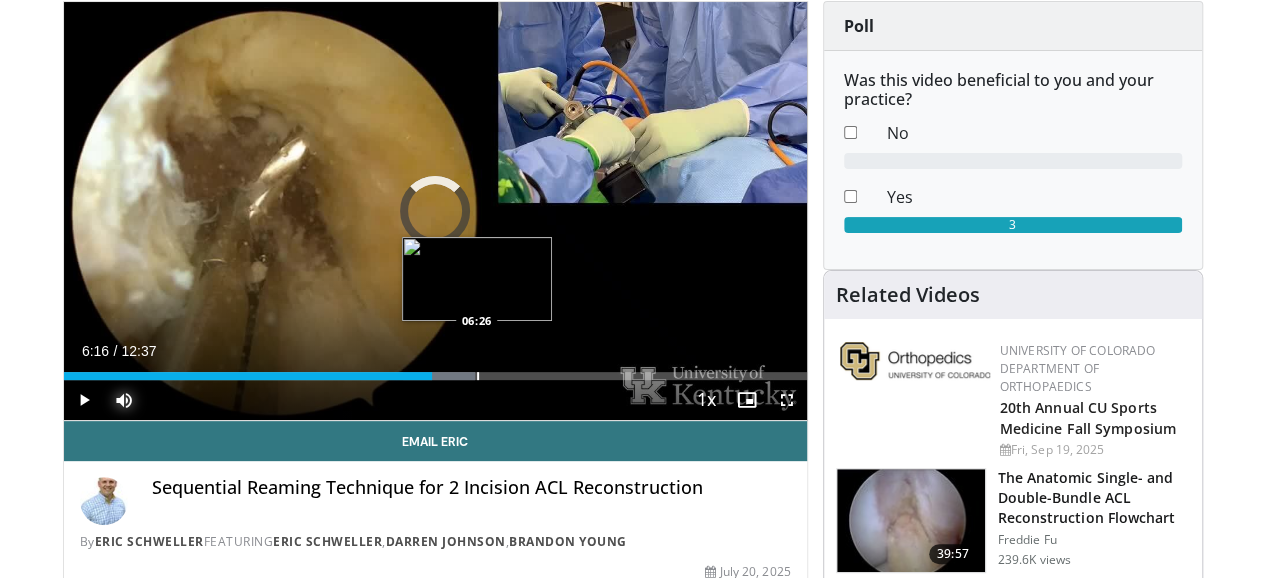 click at bounding box center [478, 376] 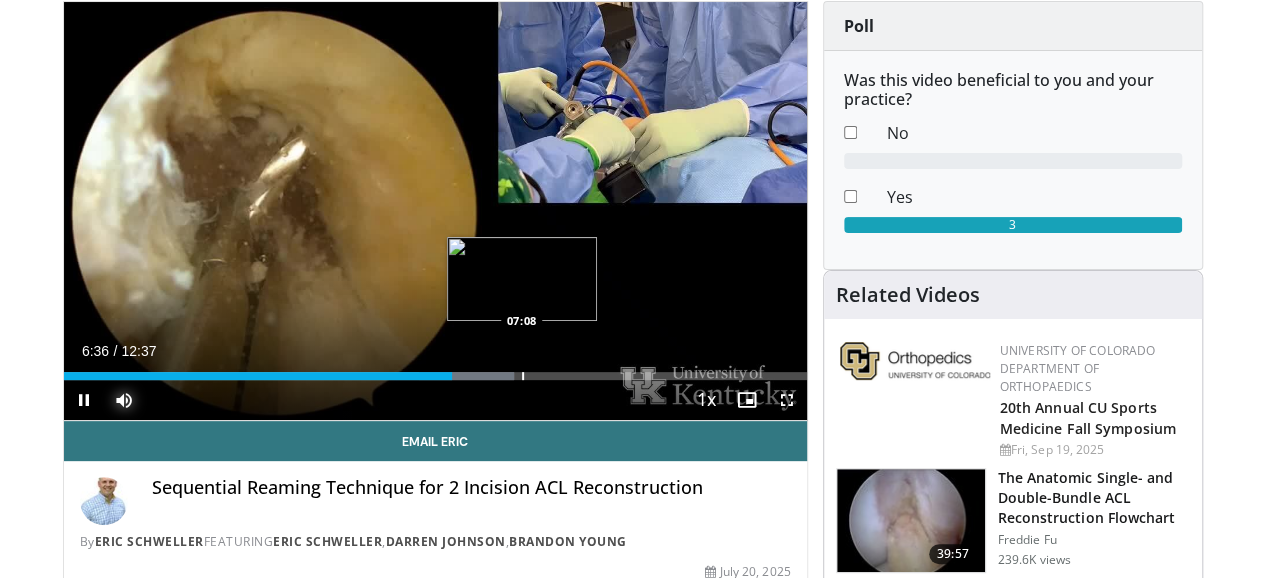click at bounding box center [523, 376] 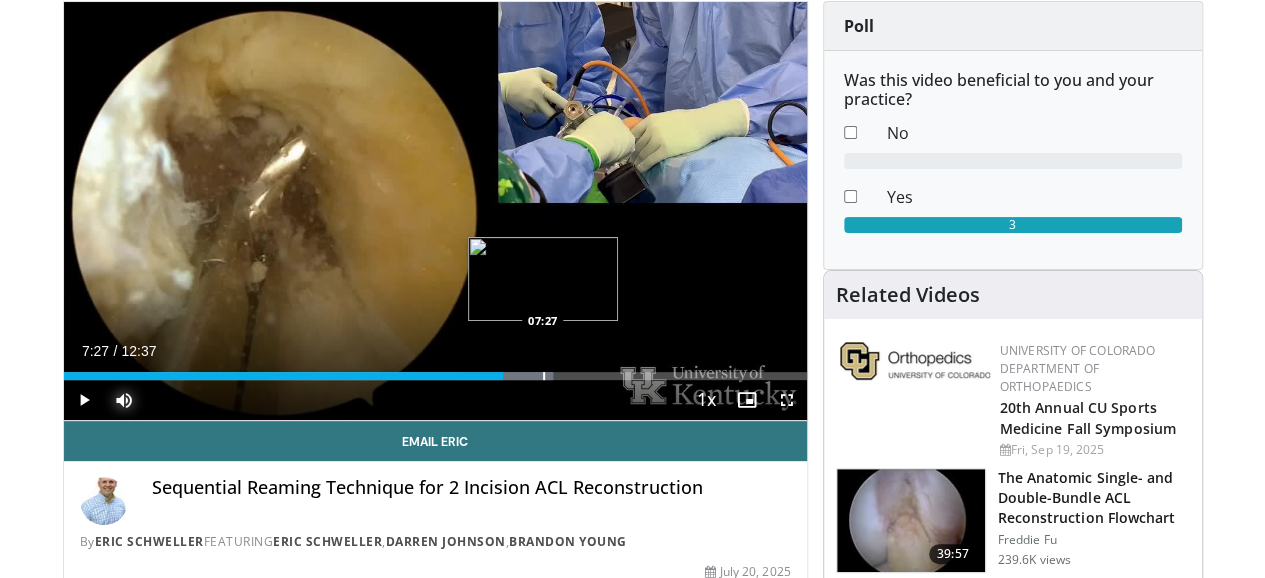 click at bounding box center [544, 376] 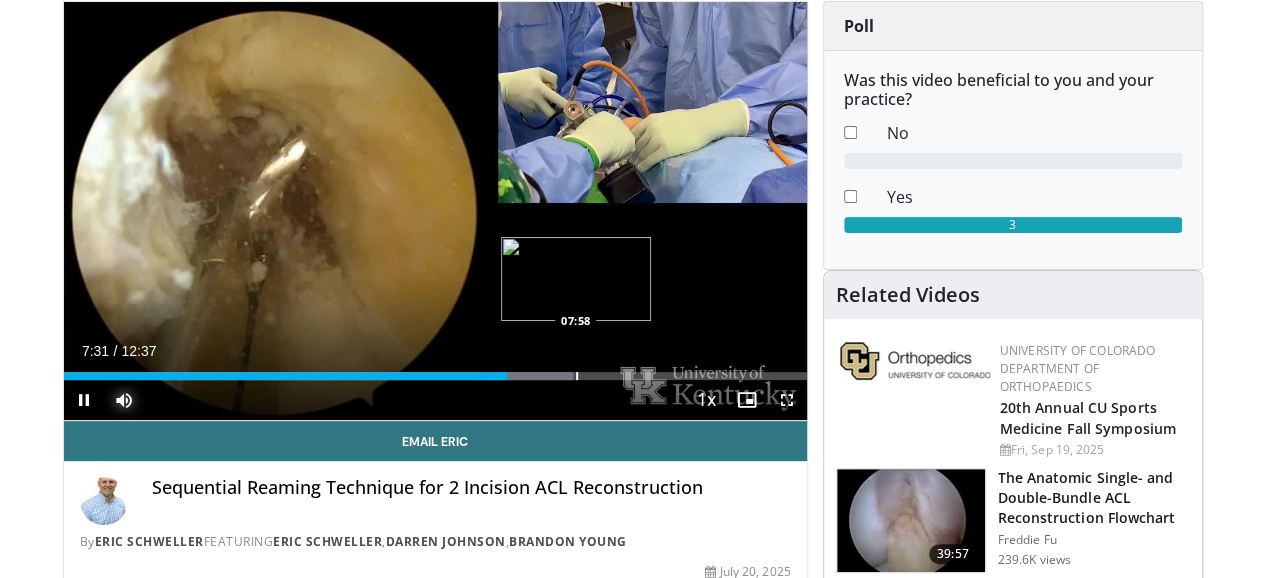click at bounding box center (577, 376) 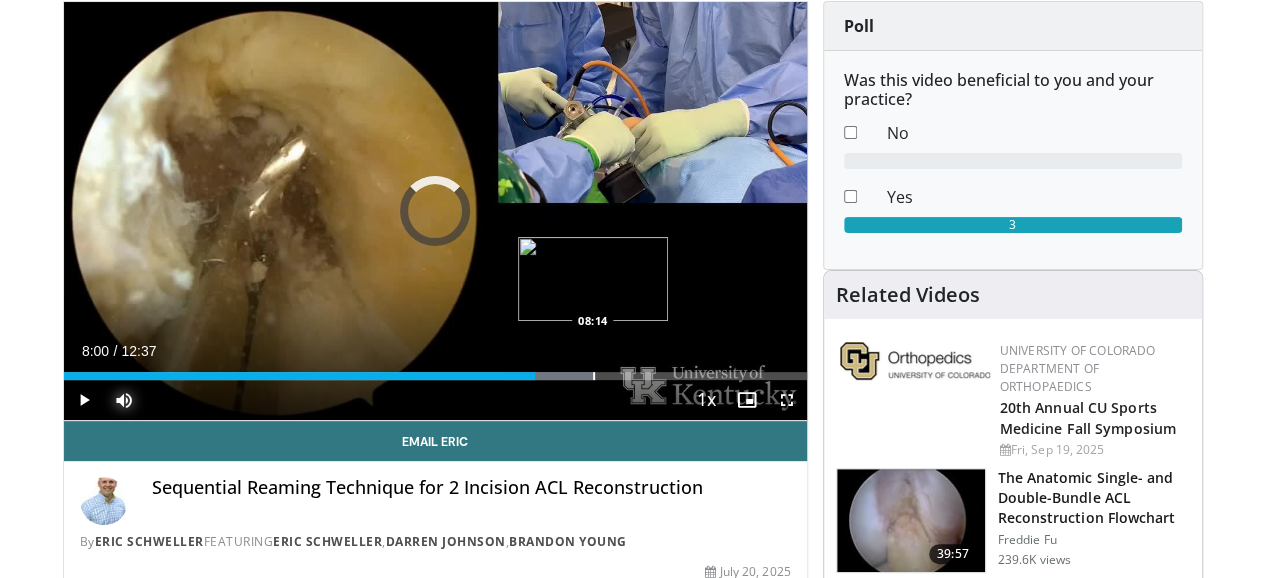 click at bounding box center [594, 376] 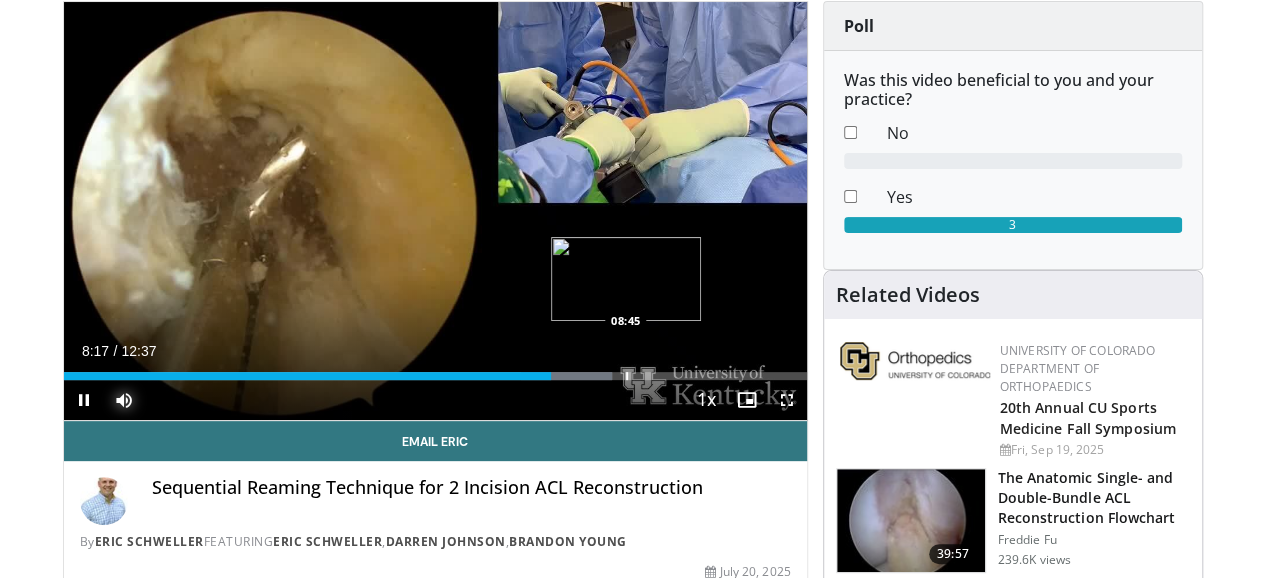 click at bounding box center (627, 376) 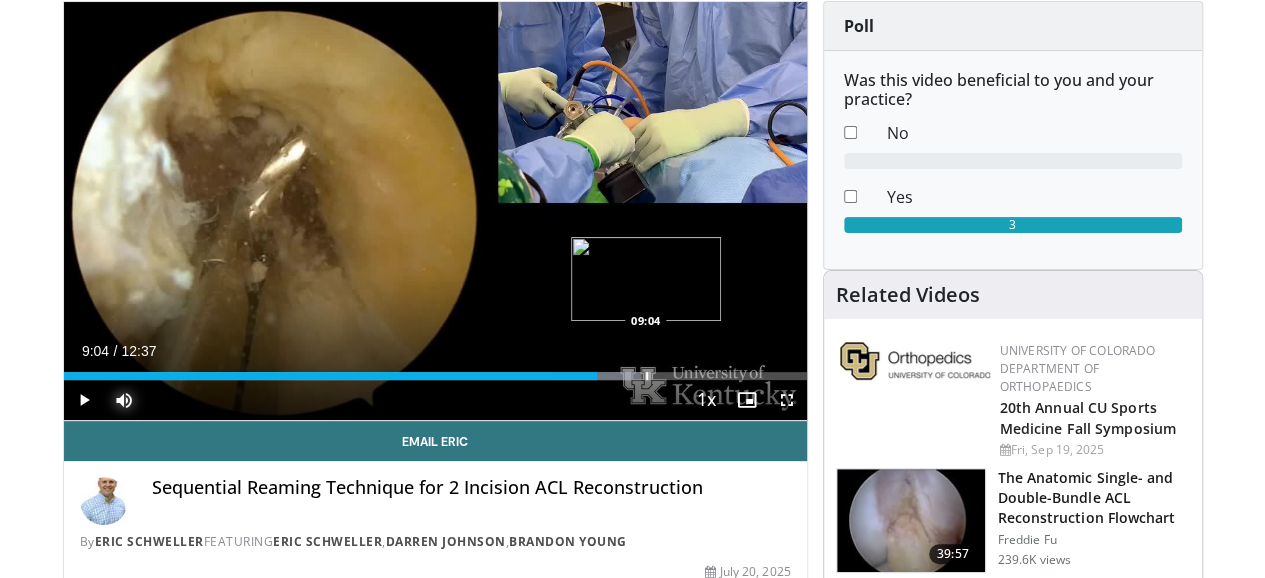 click at bounding box center (647, 376) 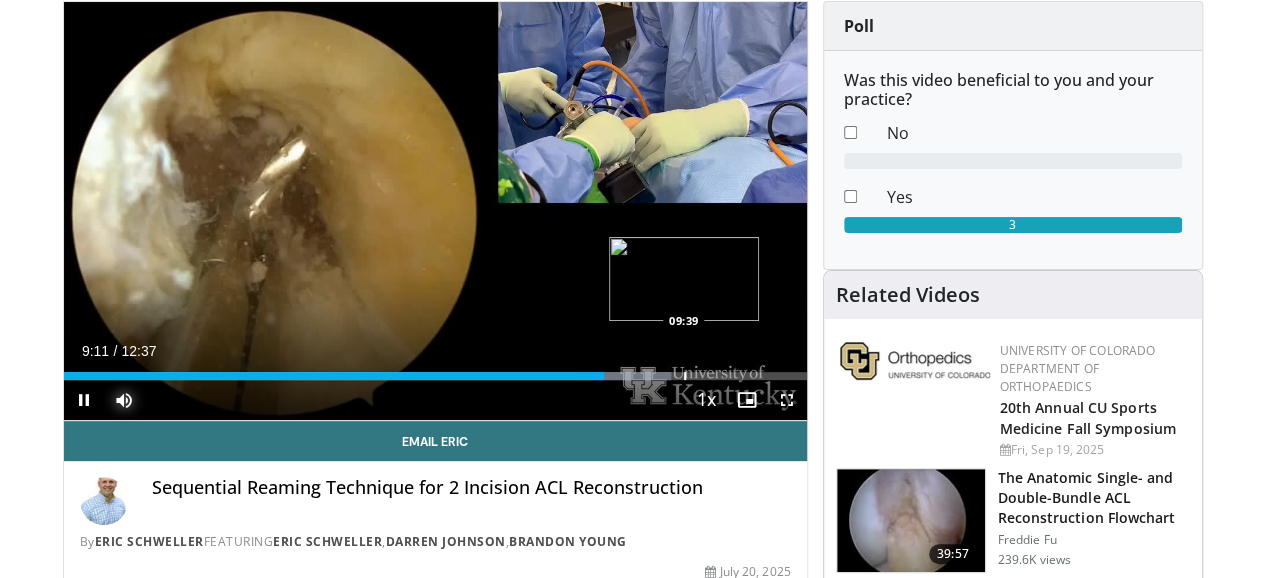 click at bounding box center [685, 376] 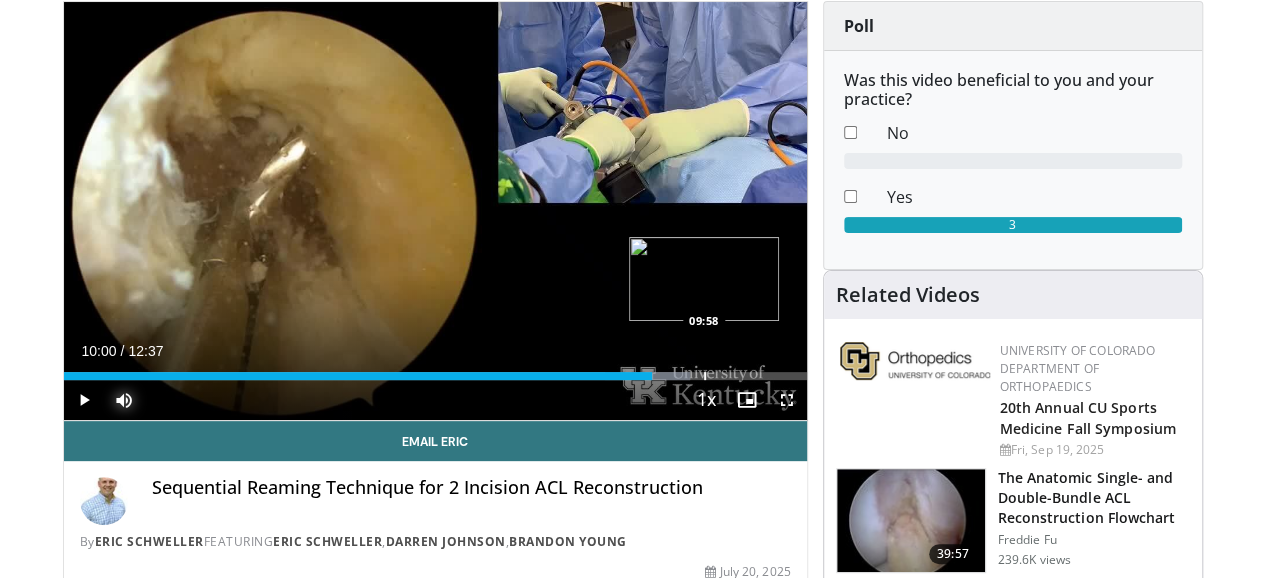click at bounding box center (705, 376) 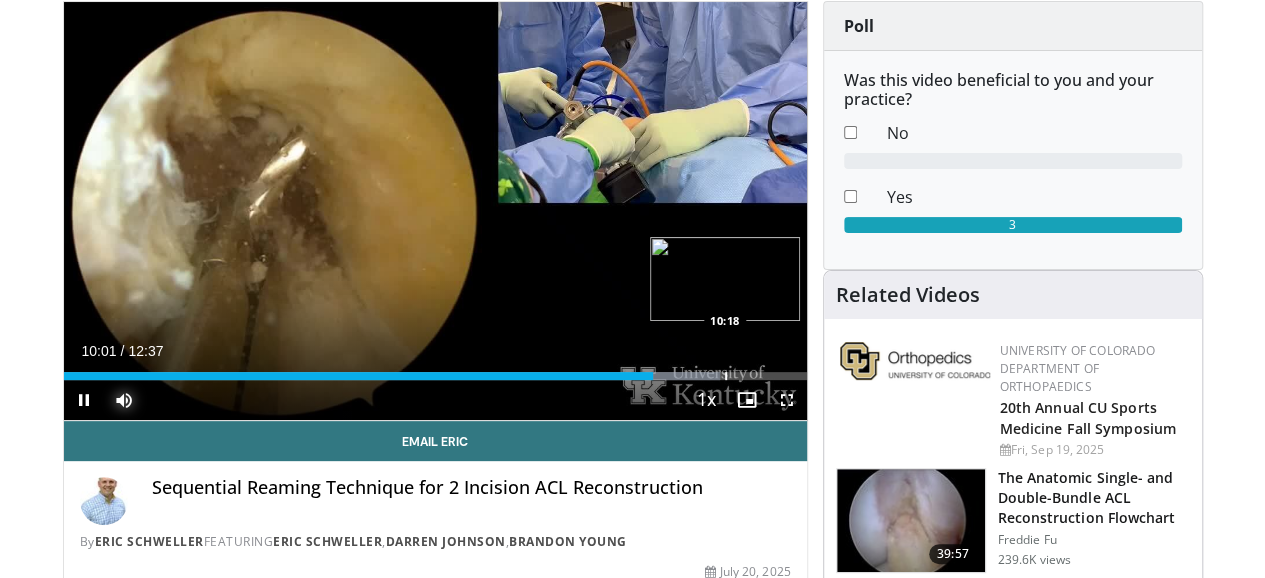 click at bounding box center [726, 376] 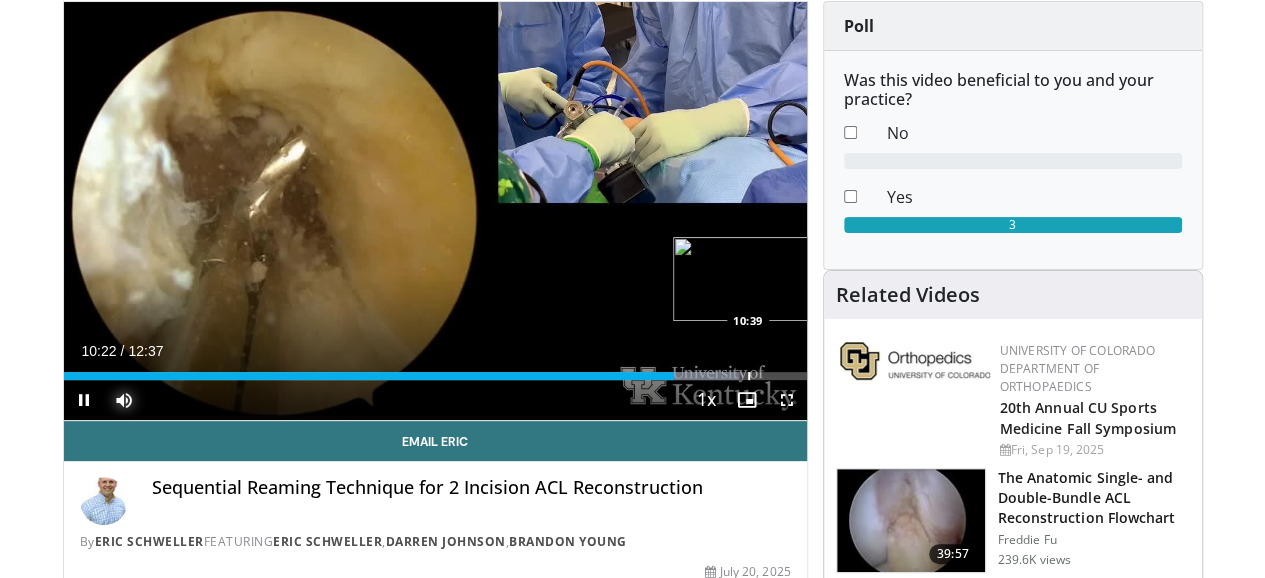 click at bounding box center (749, 376) 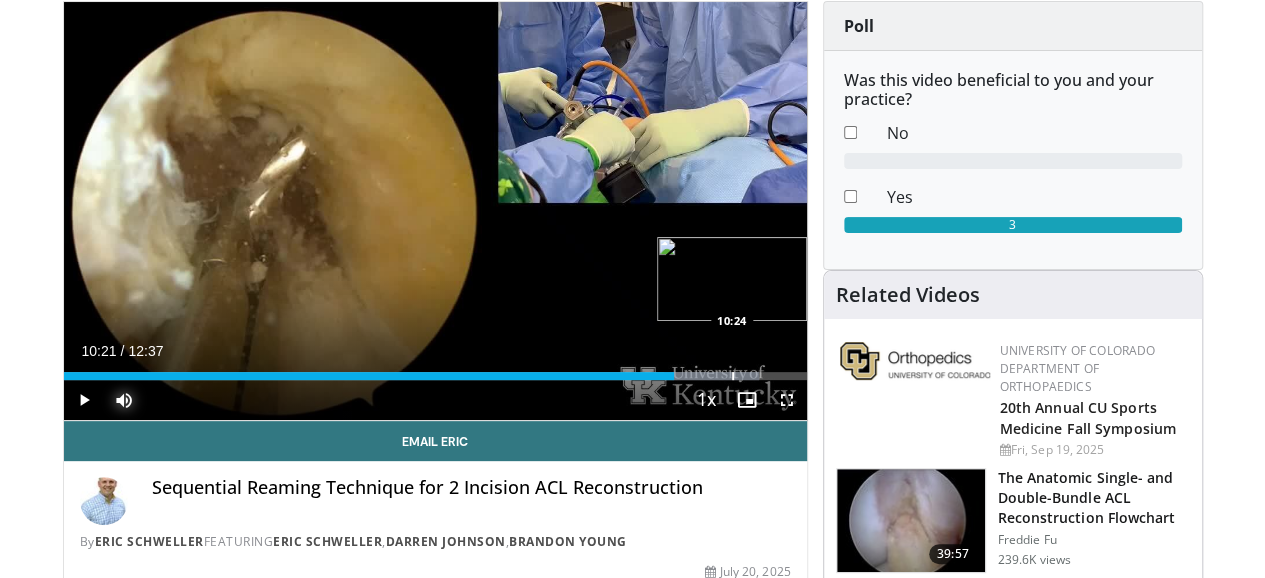 click on "10:21" at bounding box center (369, 376) 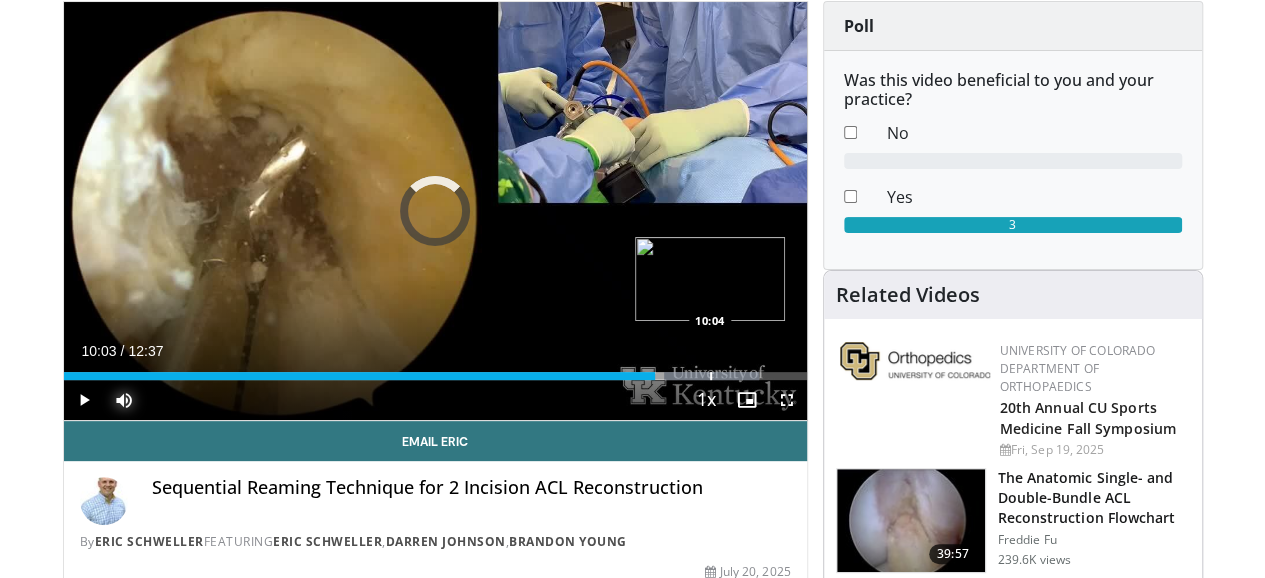 click on "10:23" at bounding box center (360, 376) 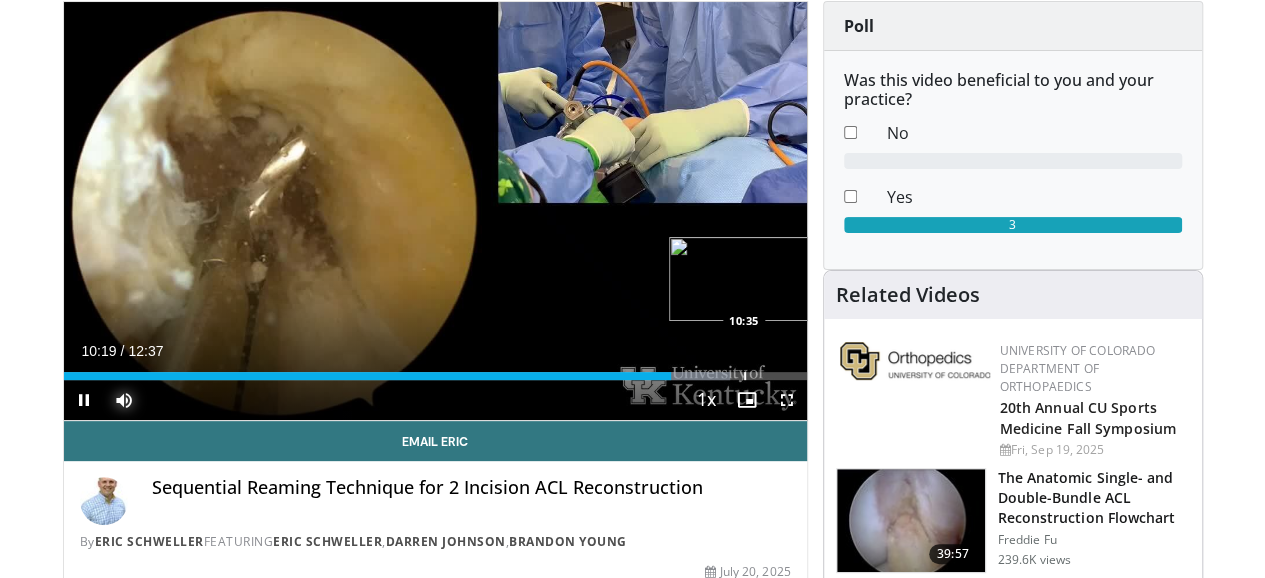 click at bounding box center (745, 376) 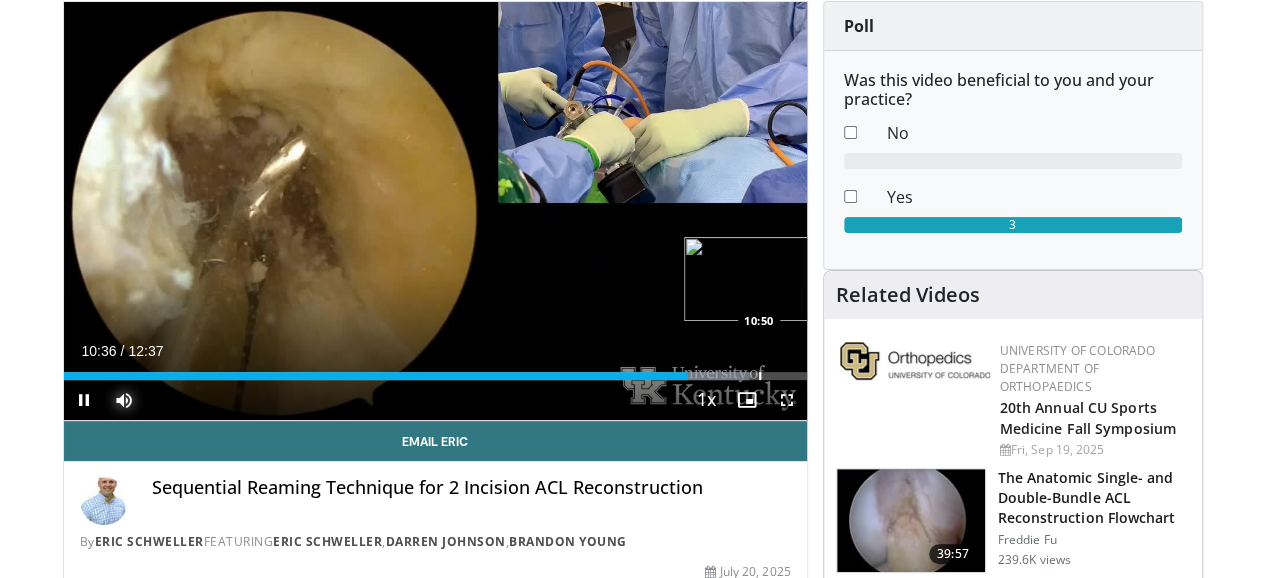 click at bounding box center (760, 376) 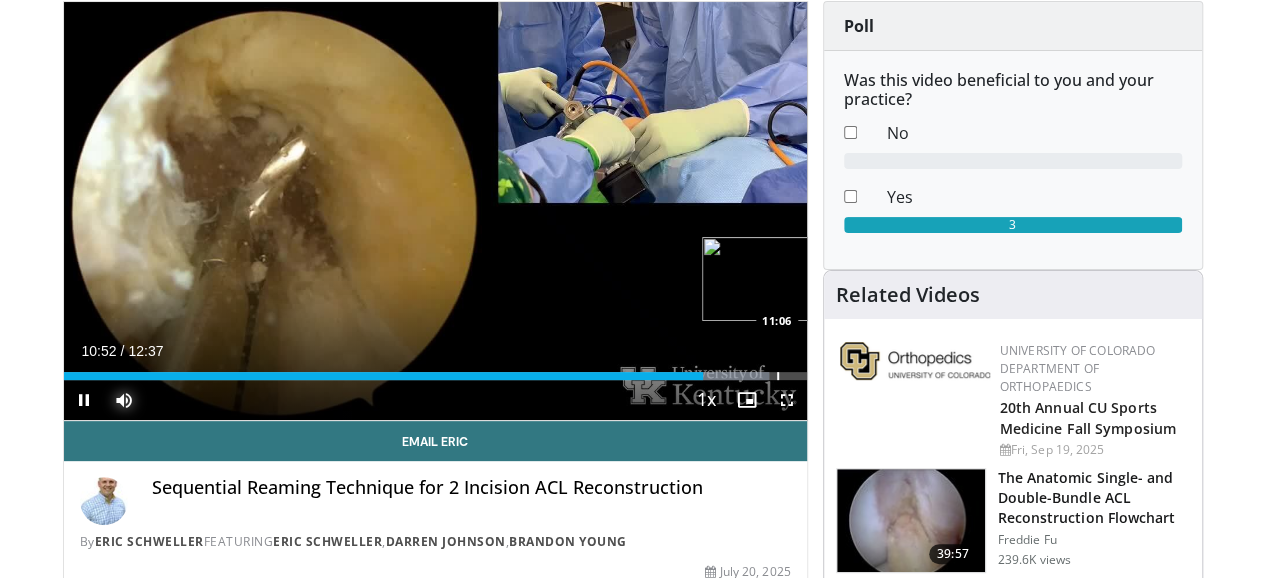 click at bounding box center [778, 376] 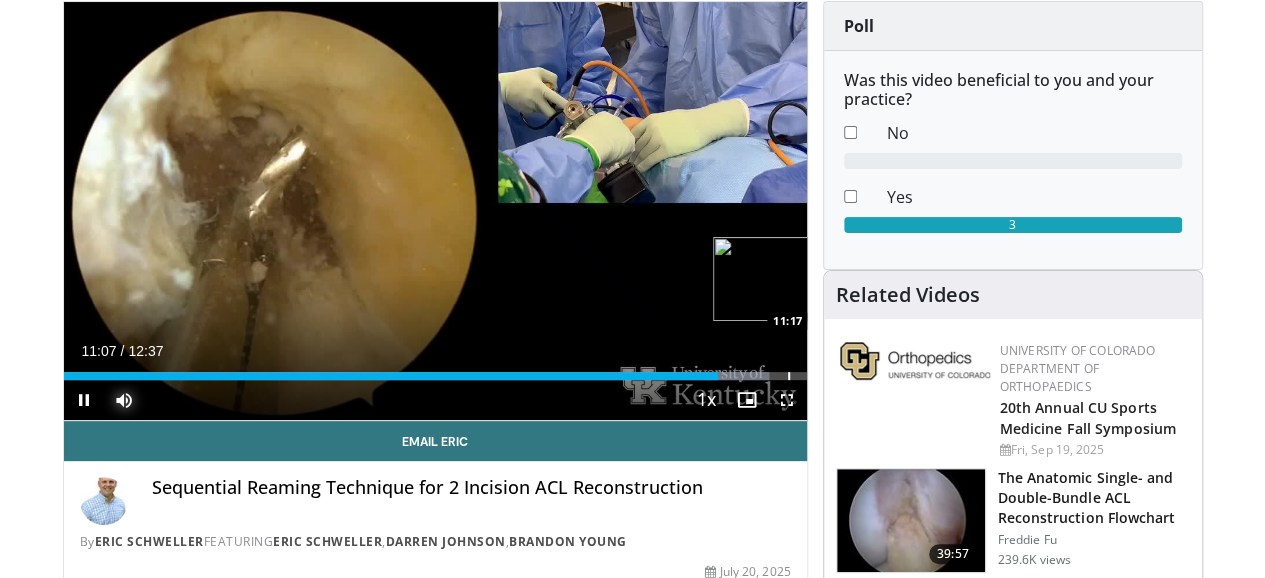 click at bounding box center [789, 376] 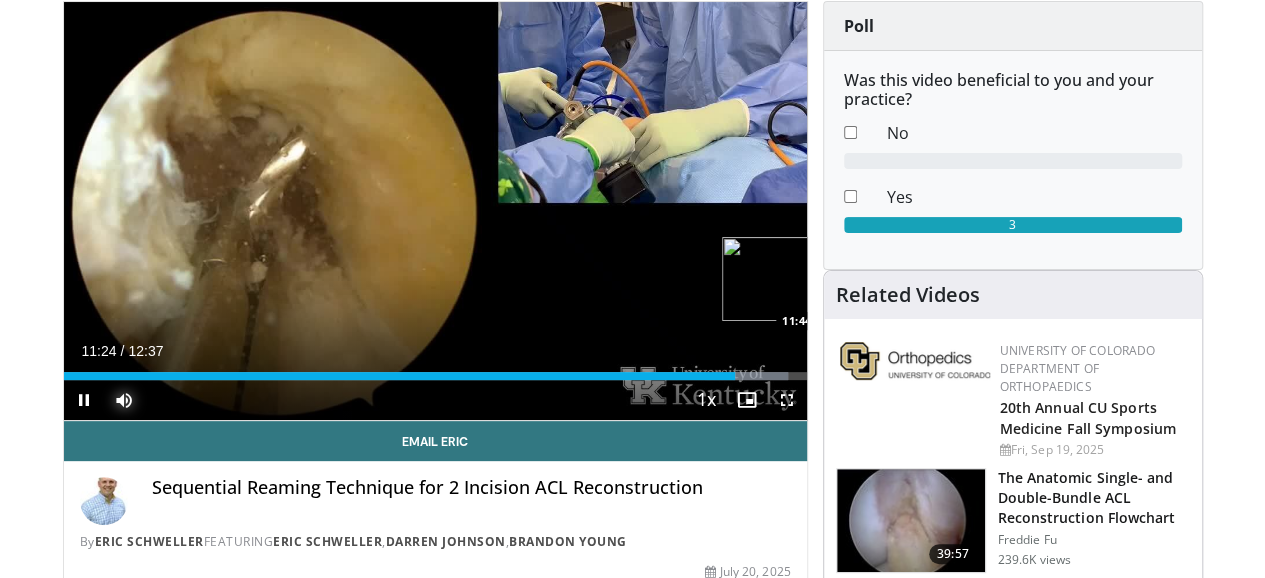 click at bounding box center (818, 376) 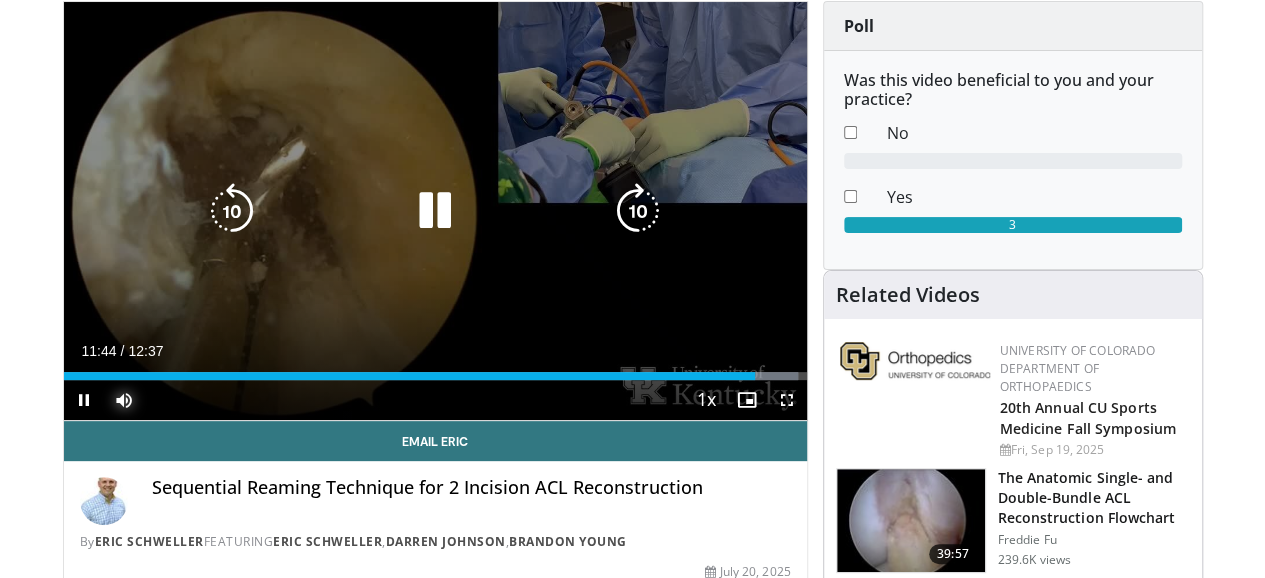 click on "Loaded :  98.84% 11:44 11:54" at bounding box center [435, 376] 